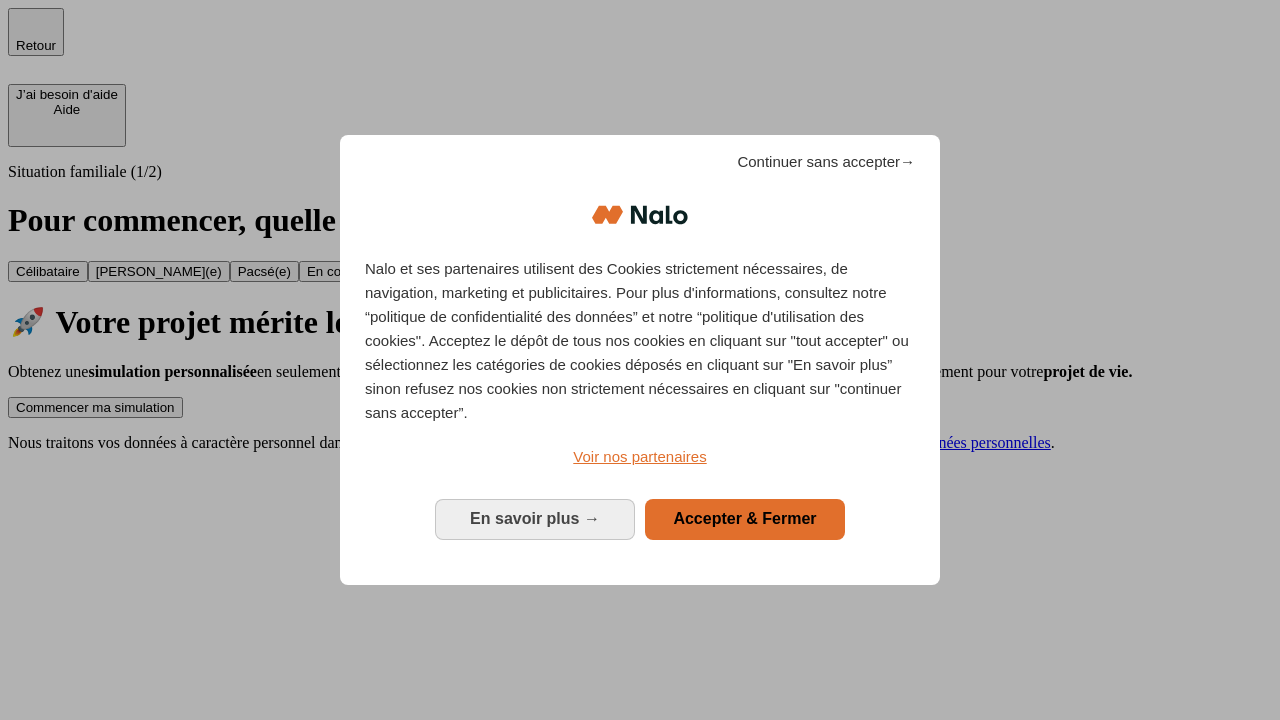 scroll, scrollTop: 0, scrollLeft: 0, axis: both 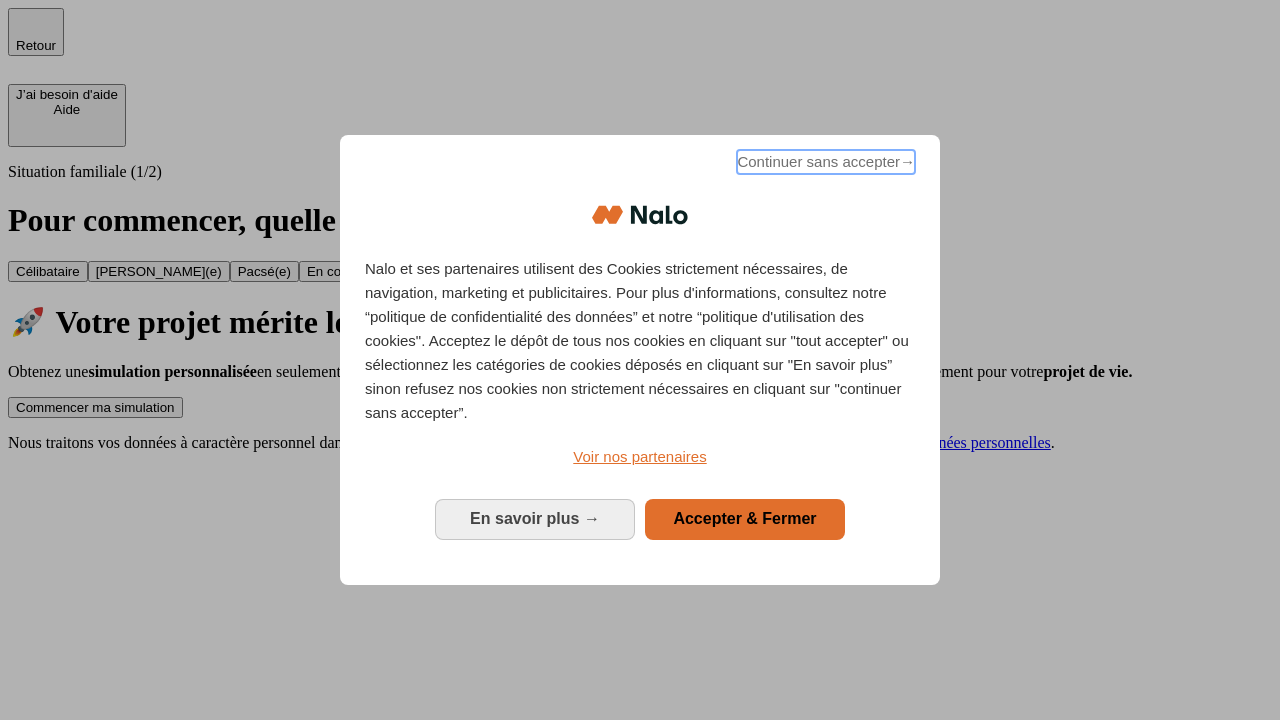 click on "Continuer sans accepter  →" at bounding box center [826, 162] 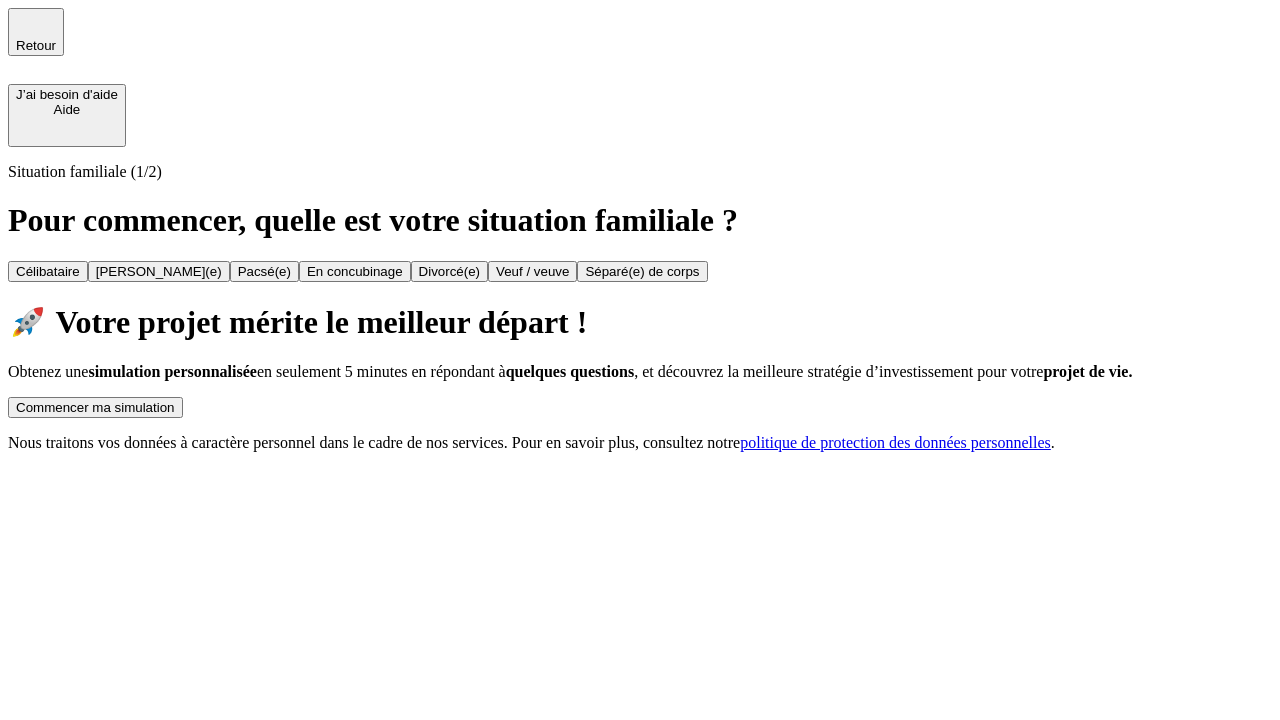 click on "Commencer ma simulation" at bounding box center [95, 407] 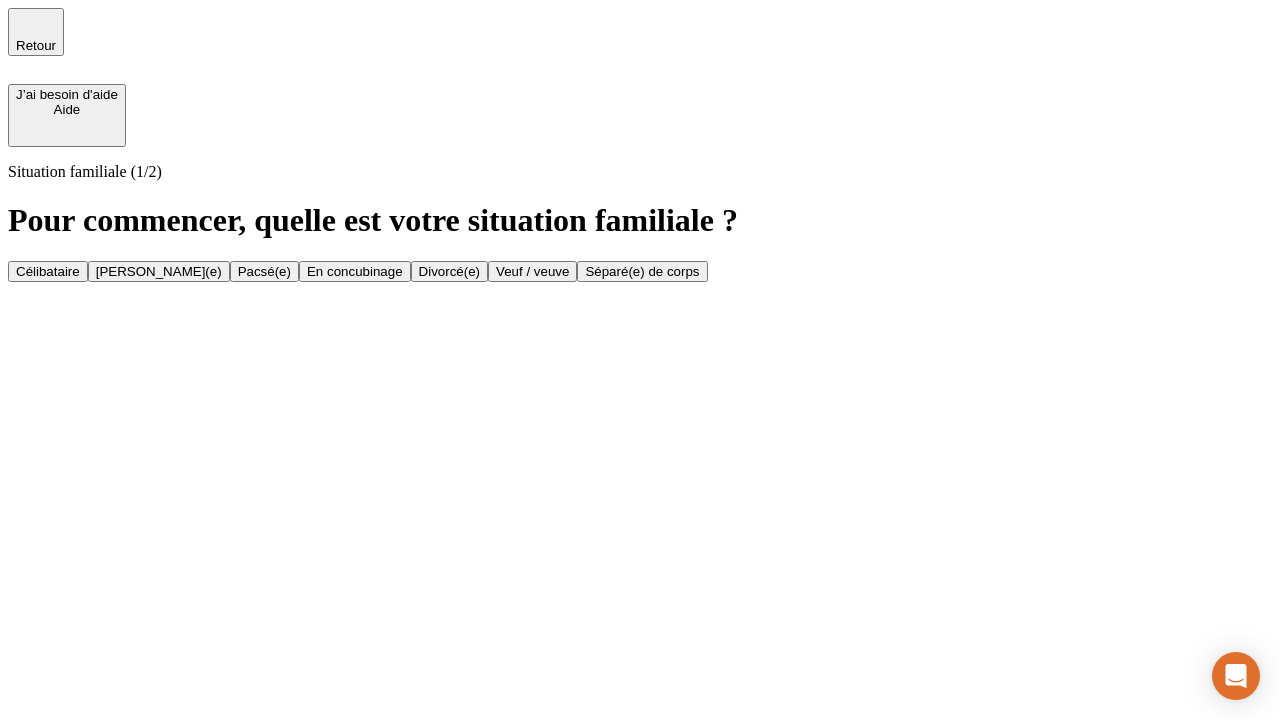 click on "Veuf / veuve" at bounding box center [532, 271] 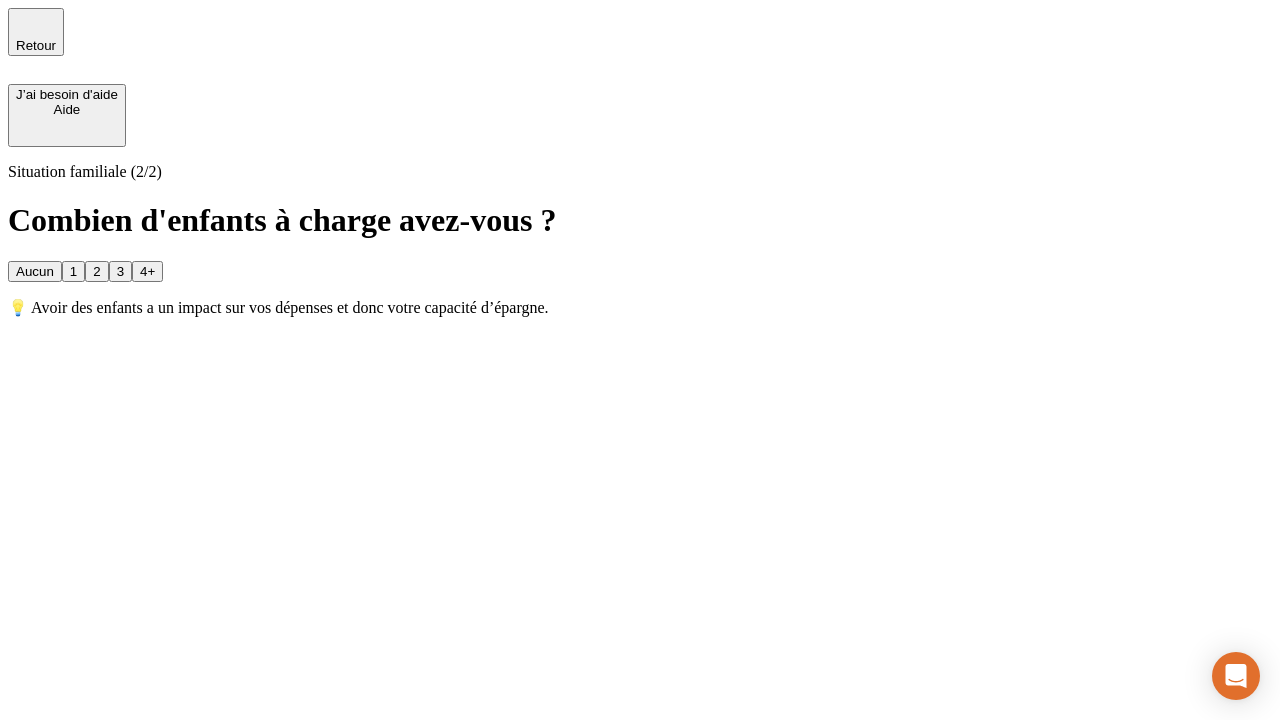 click on "1" at bounding box center [73, 271] 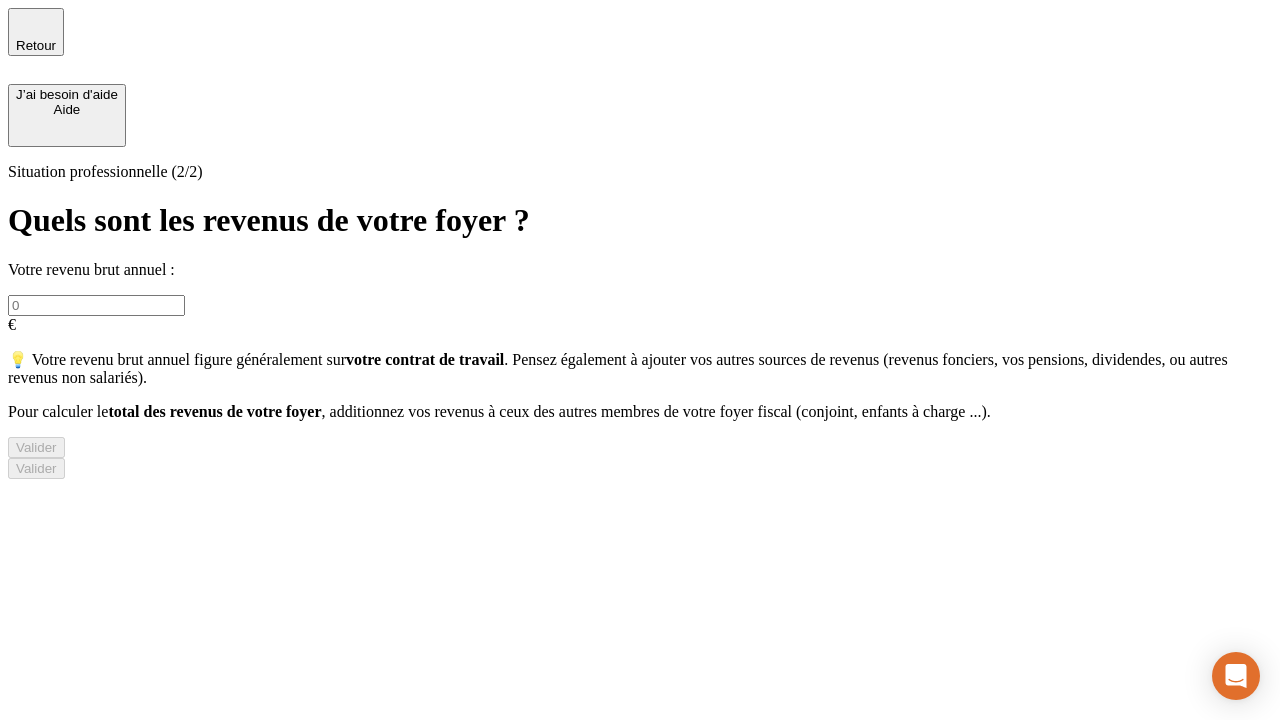 type on "30 000" 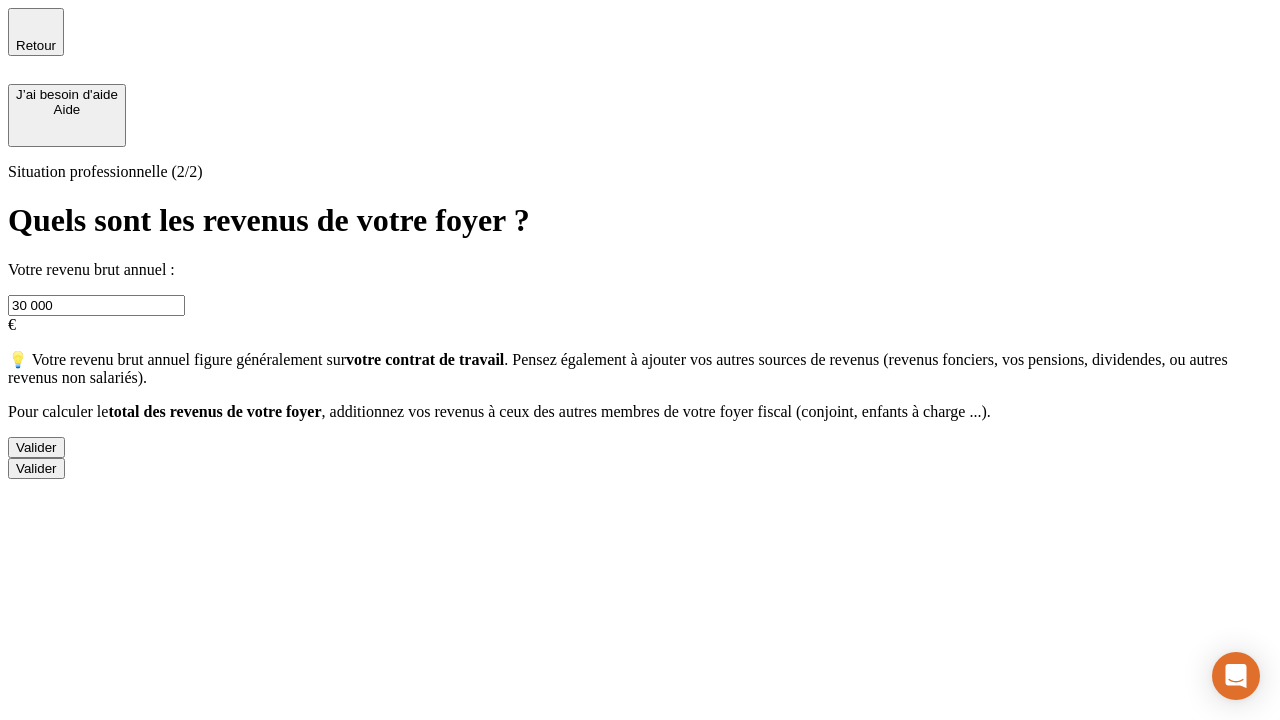 click on "Valider" at bounding box center (36, 447) 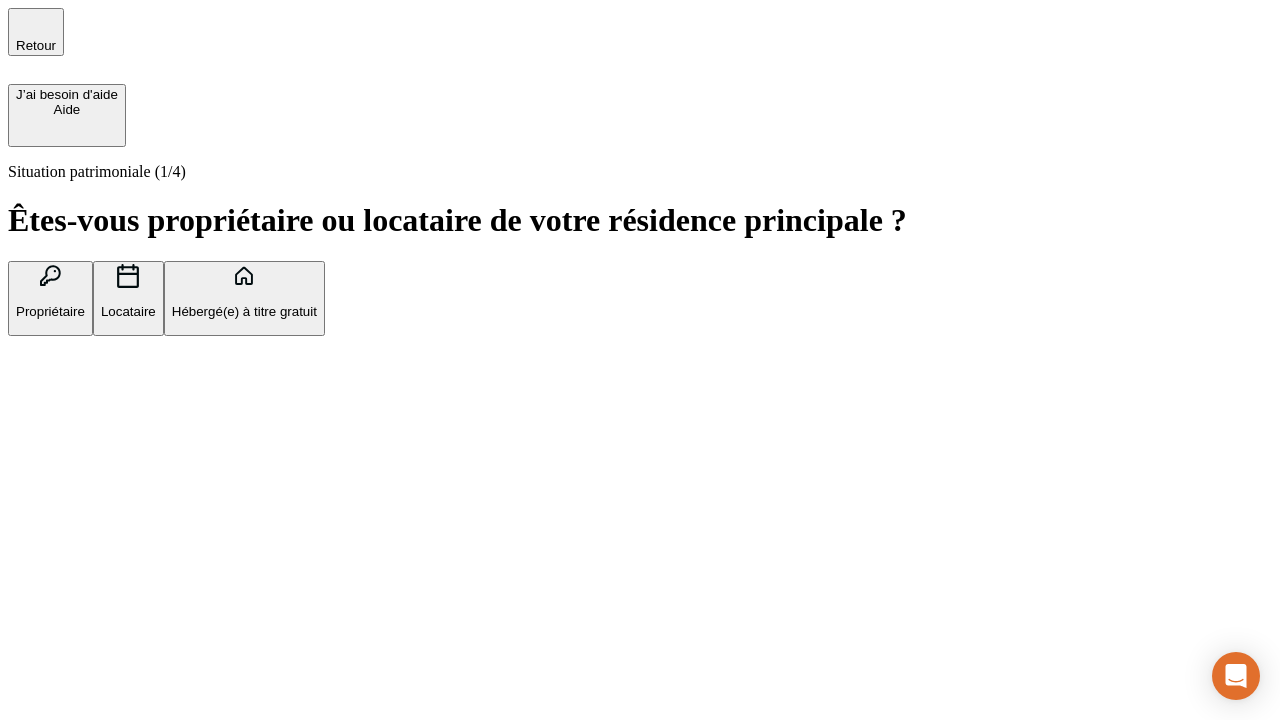 click on "Locataire" at bounding box center [128, 311] 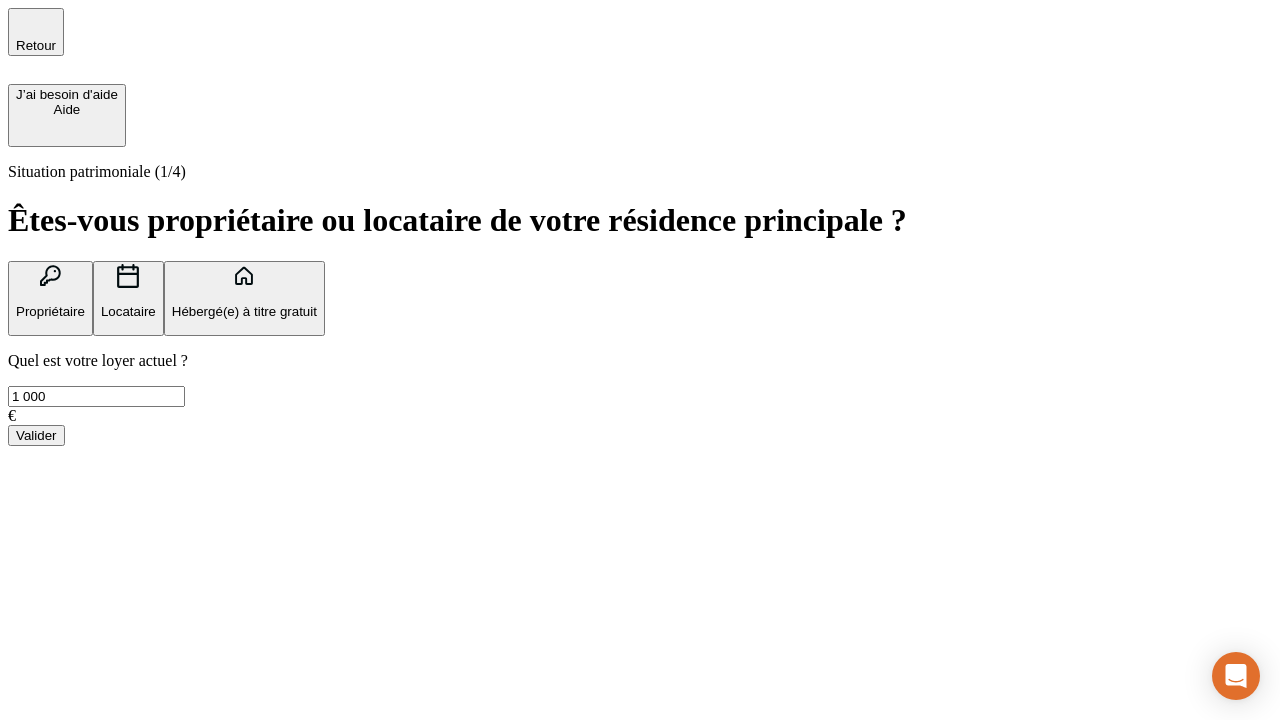 type on "1 000" 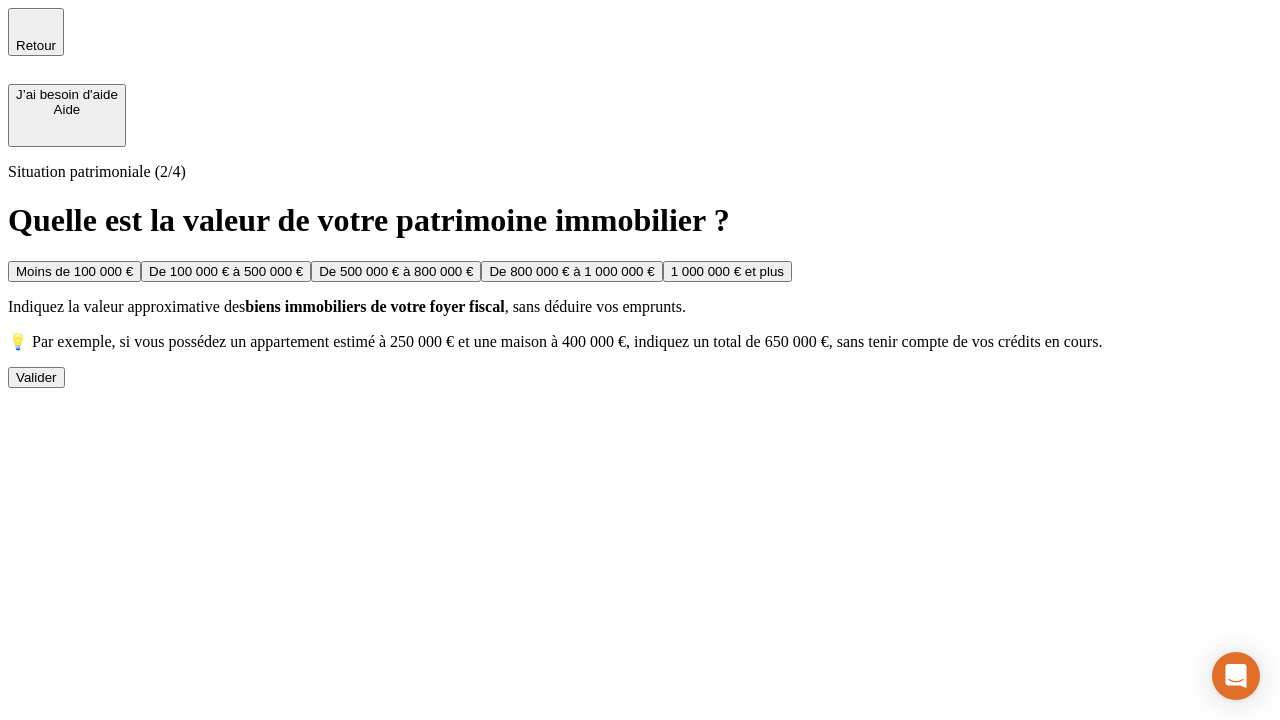 click on "Moins de 100 000 €" at bounding box center (74, 271) 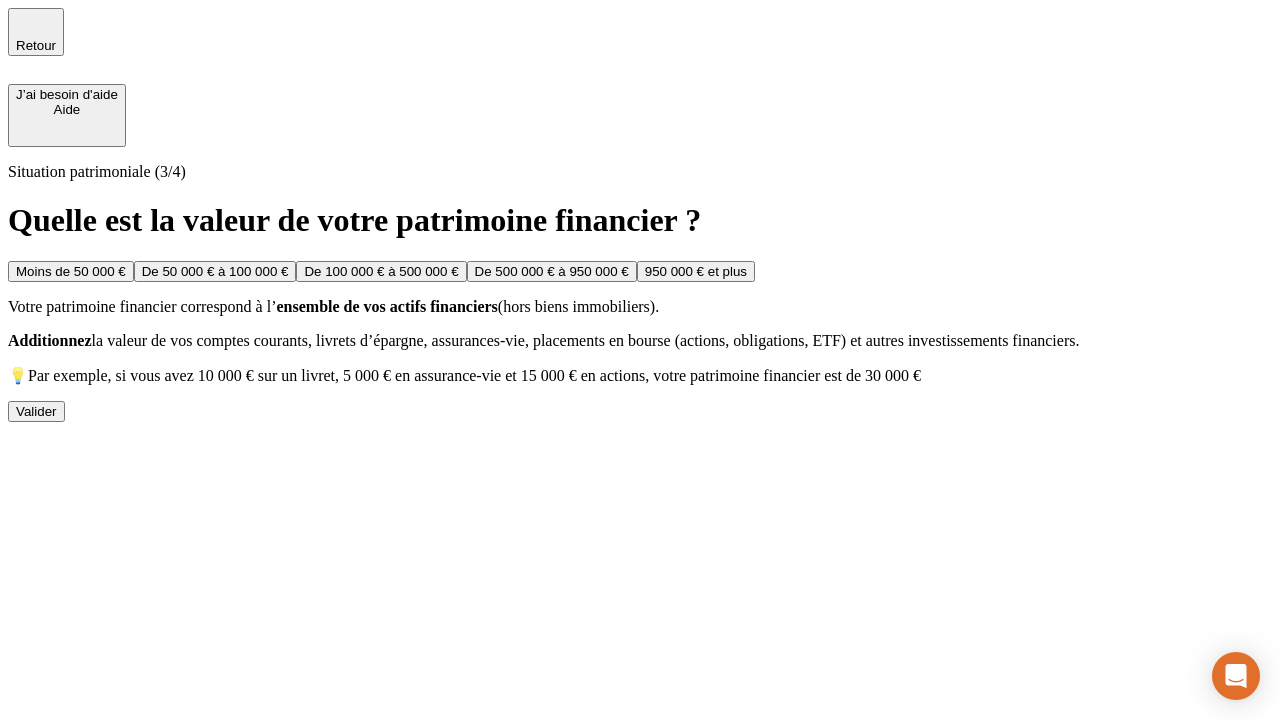 click on "Moins de 50 000 €" at bounding box center [71, 271] 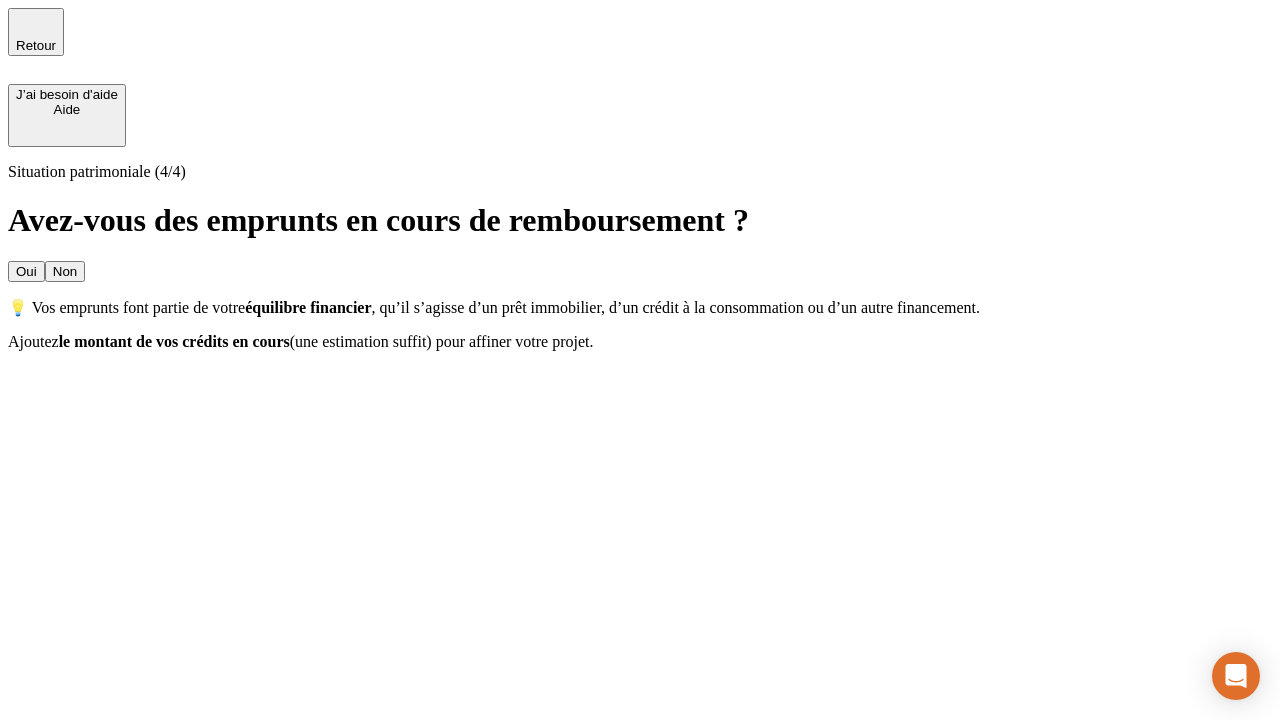 click on "Non" at bounding box center (65, 271) 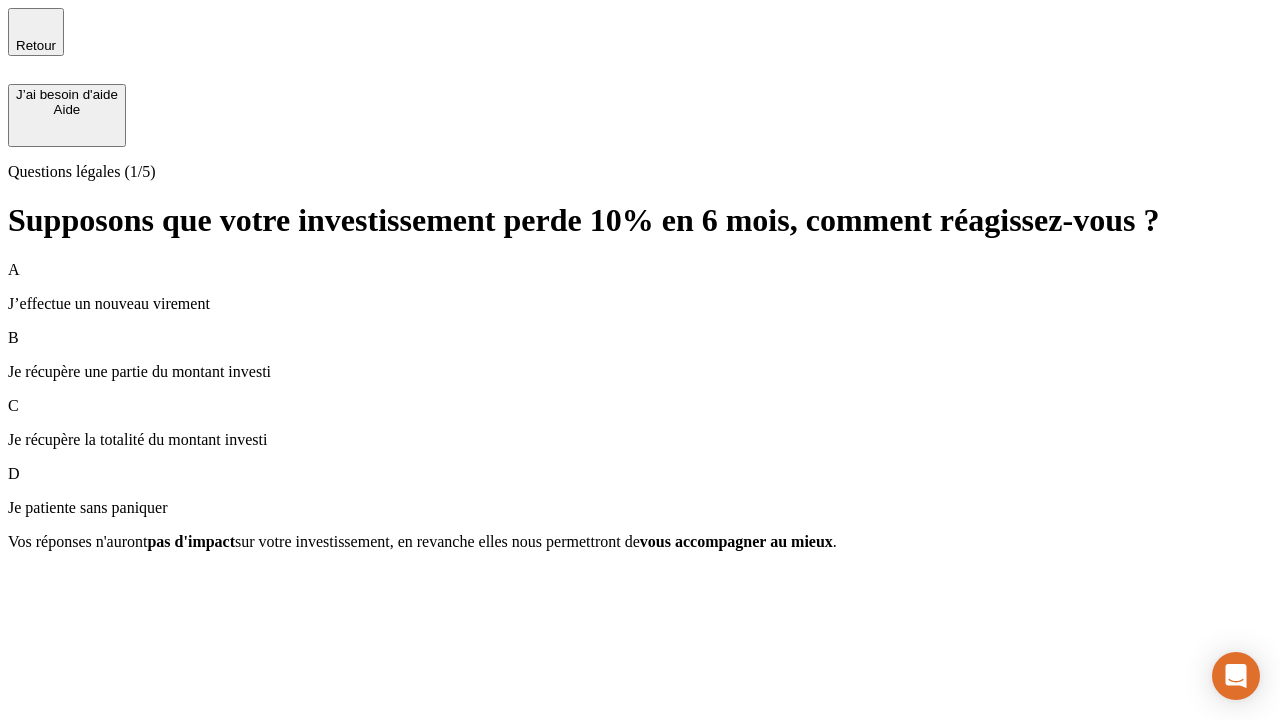 click on "Je récupère une partie du montant investi" at bounding box center (640, 372) 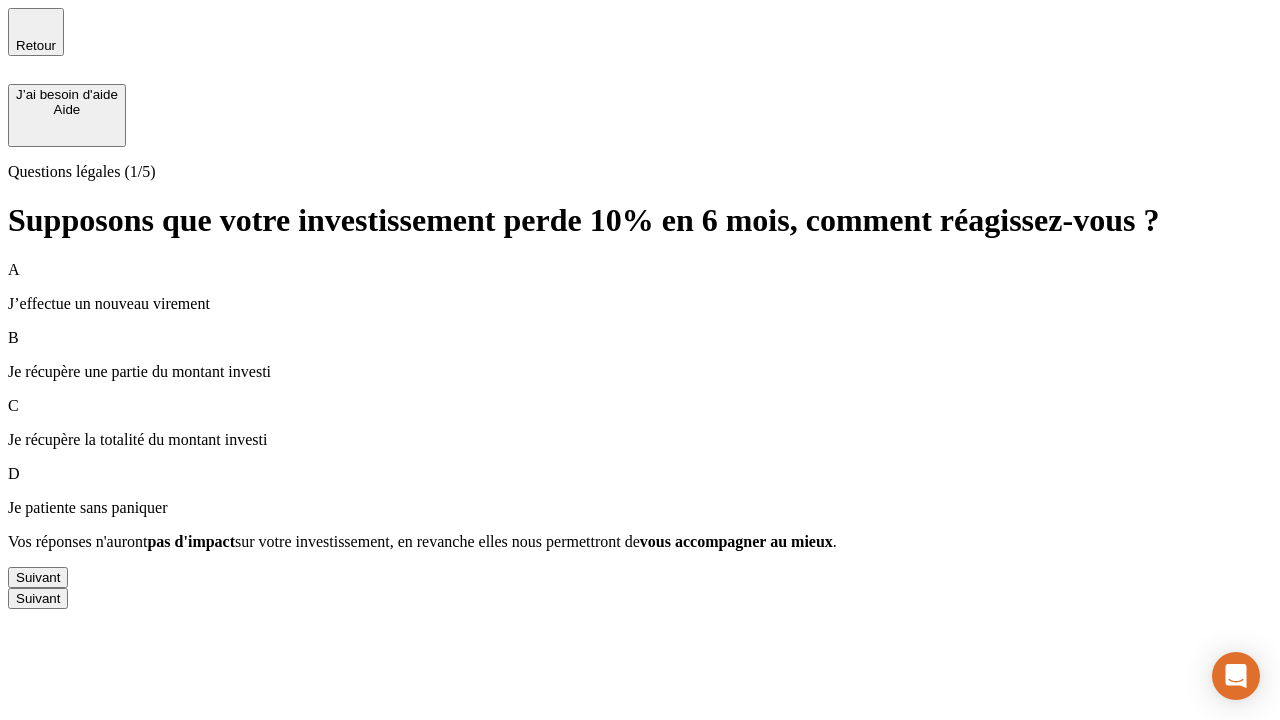click on "Suivant" at bounding box center (38, 577) 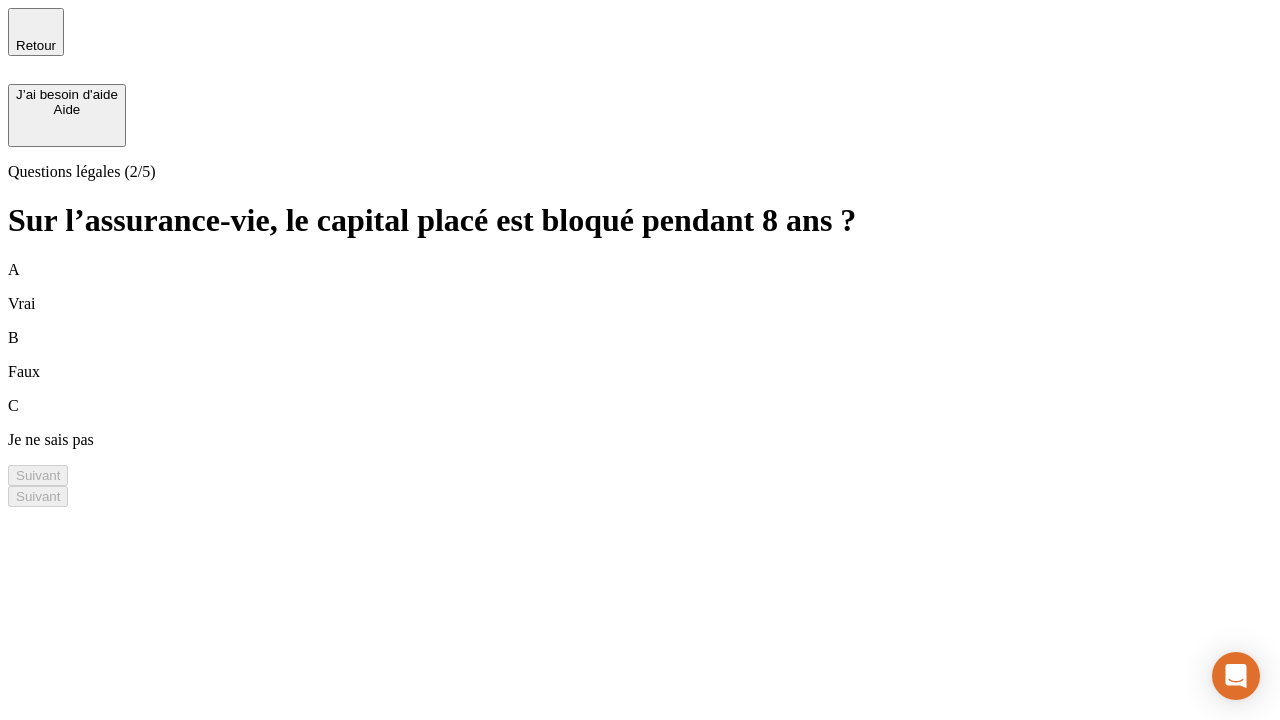 click on "B Faux" at bounding box center (640, 355) 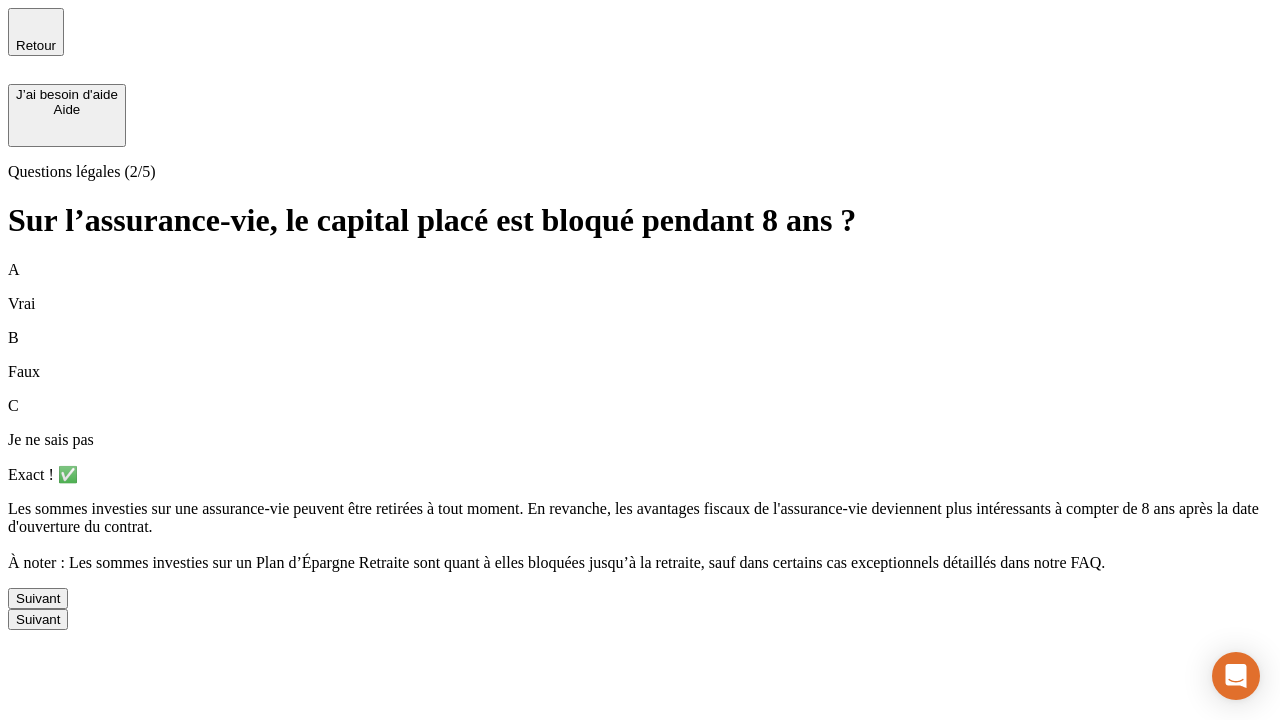 click on "Suivant" at bounding box center (38, 598) 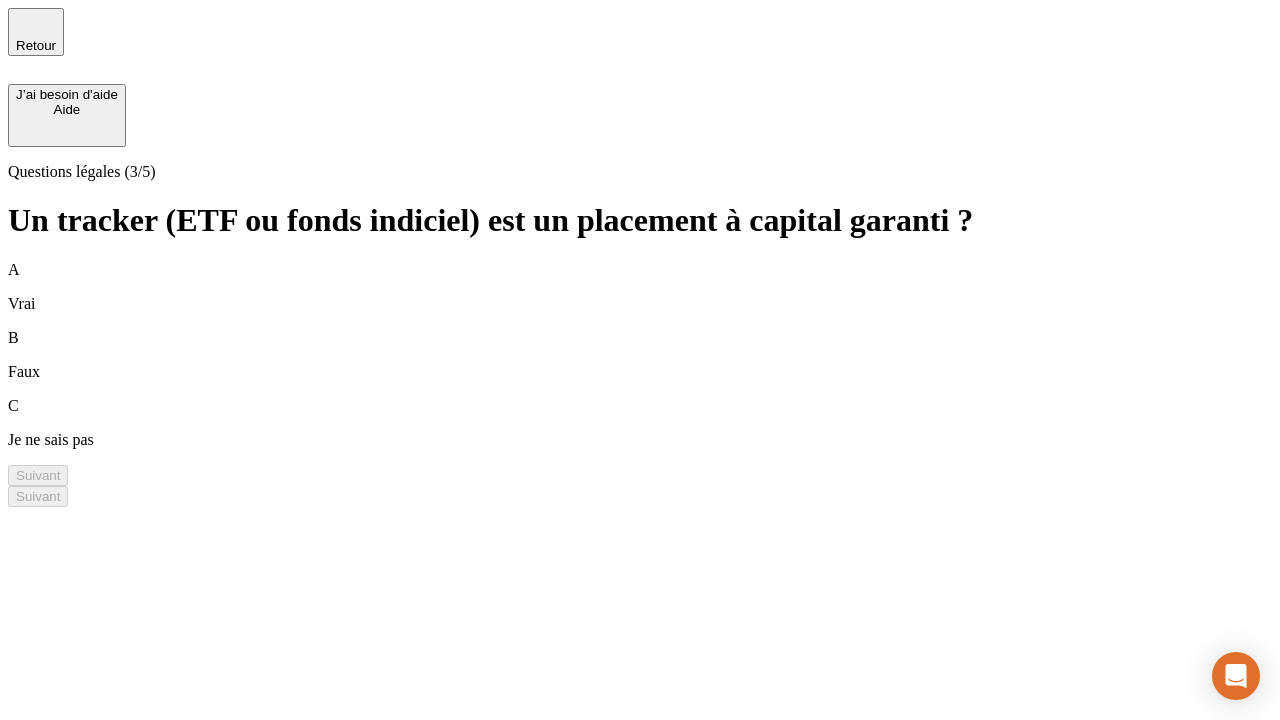 click on "B Faux" at bounding box center (640, 355) 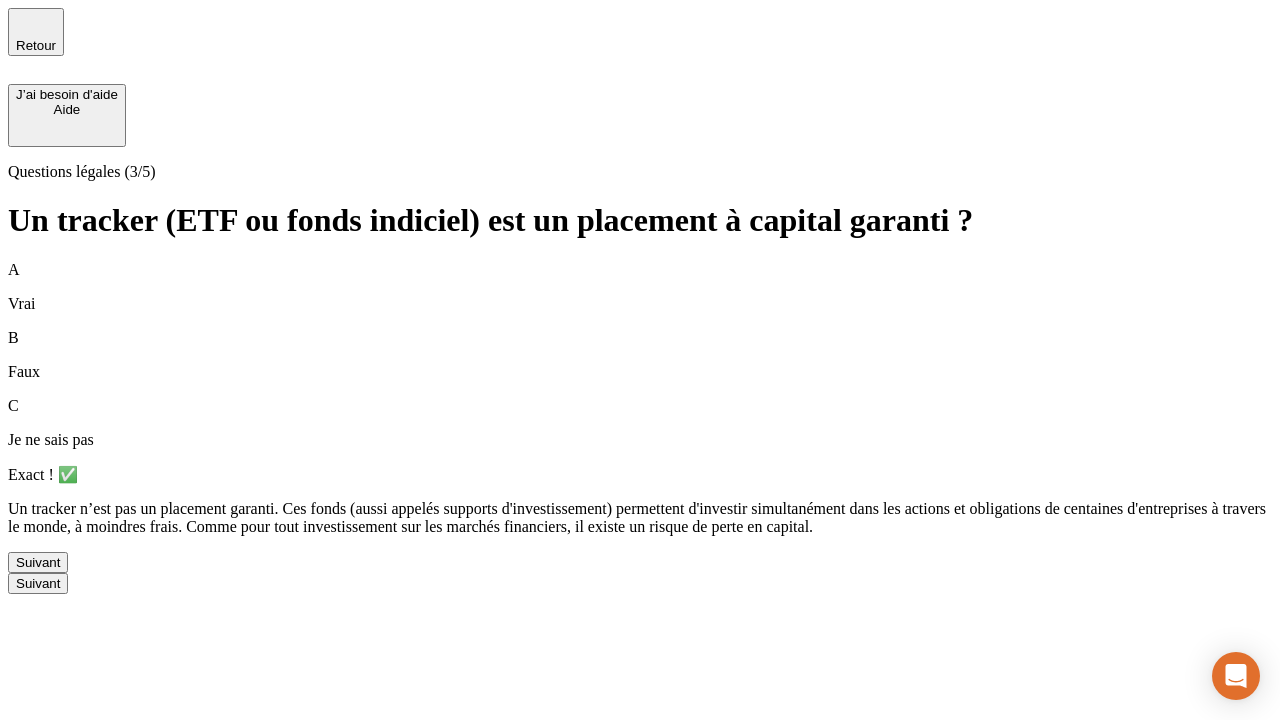 click on "Suivant" at bounding box center [38, 562] 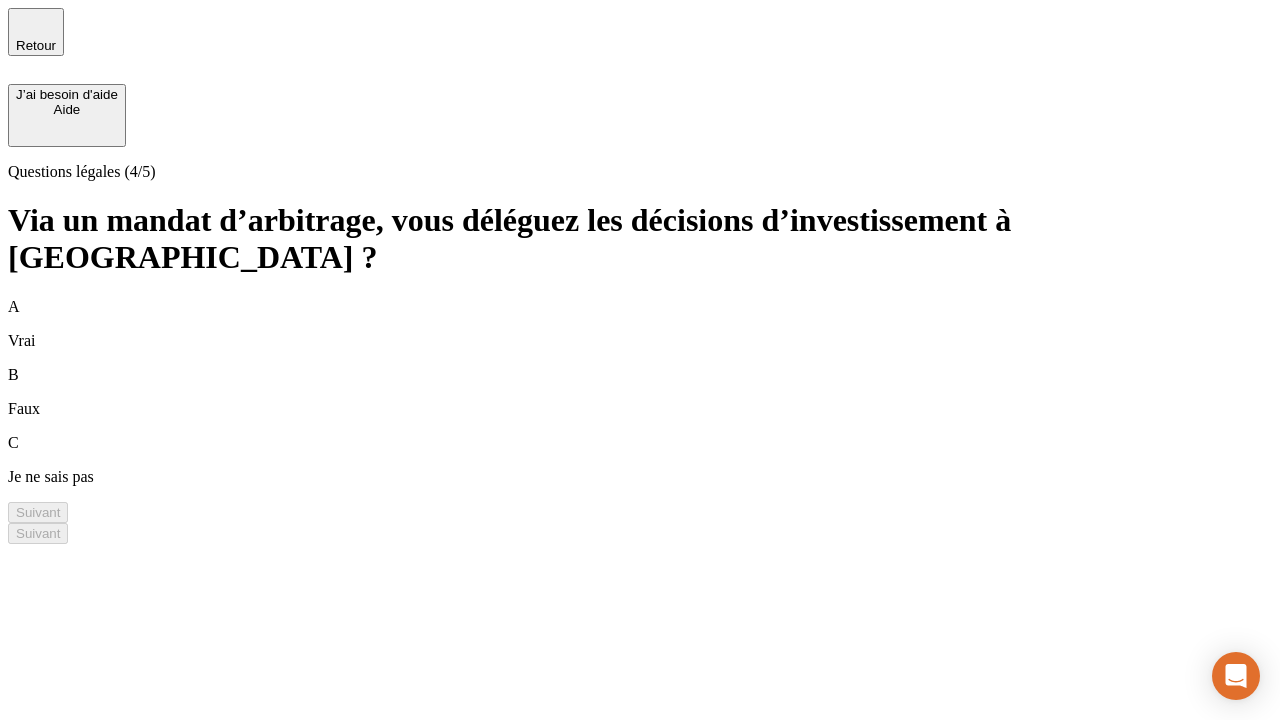 click on "A Vrai" at bounding box center (640, 324) 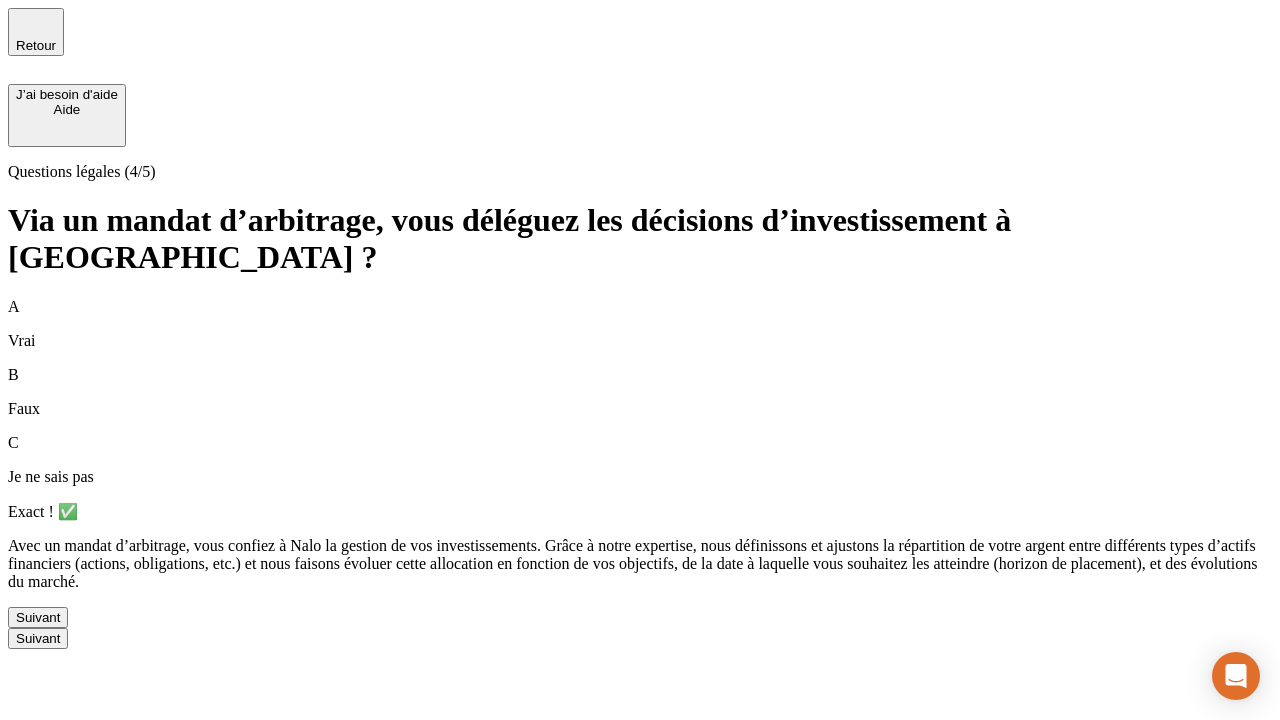 click on "Suivant" at bounding box center (38, 617) 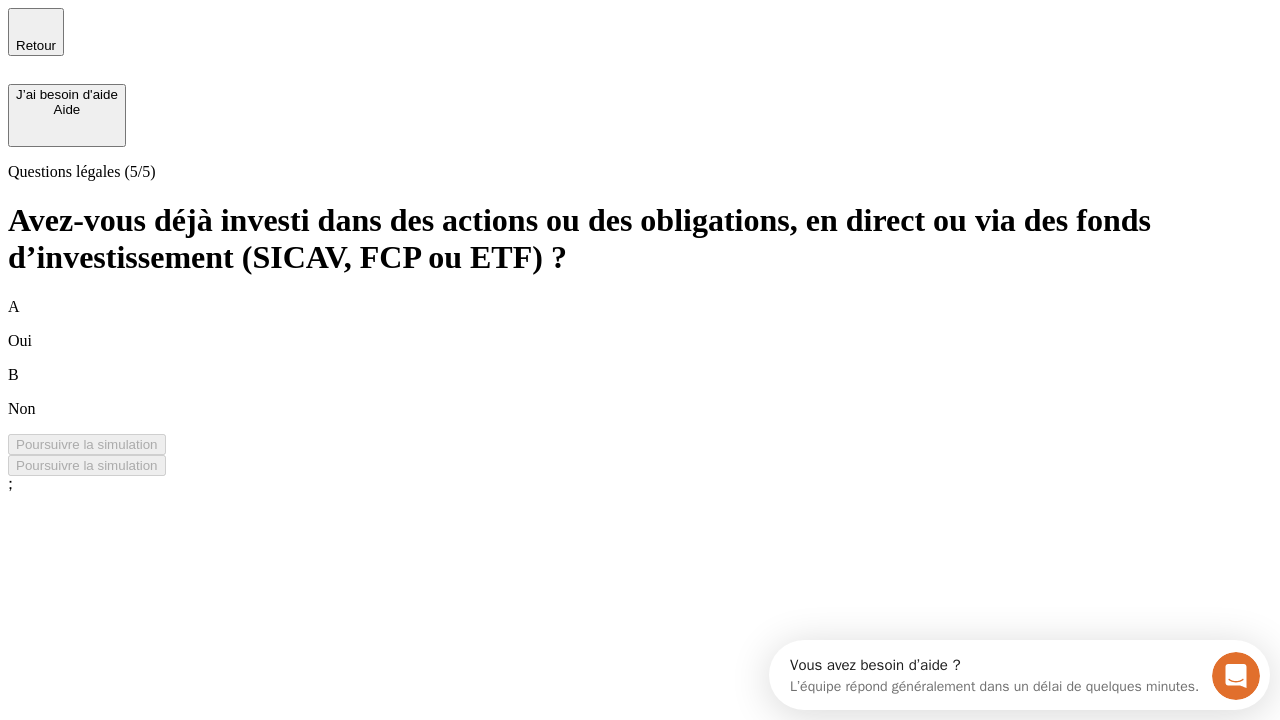 scroll, scrollTop: 0, scrollLeft: 0, axis: both 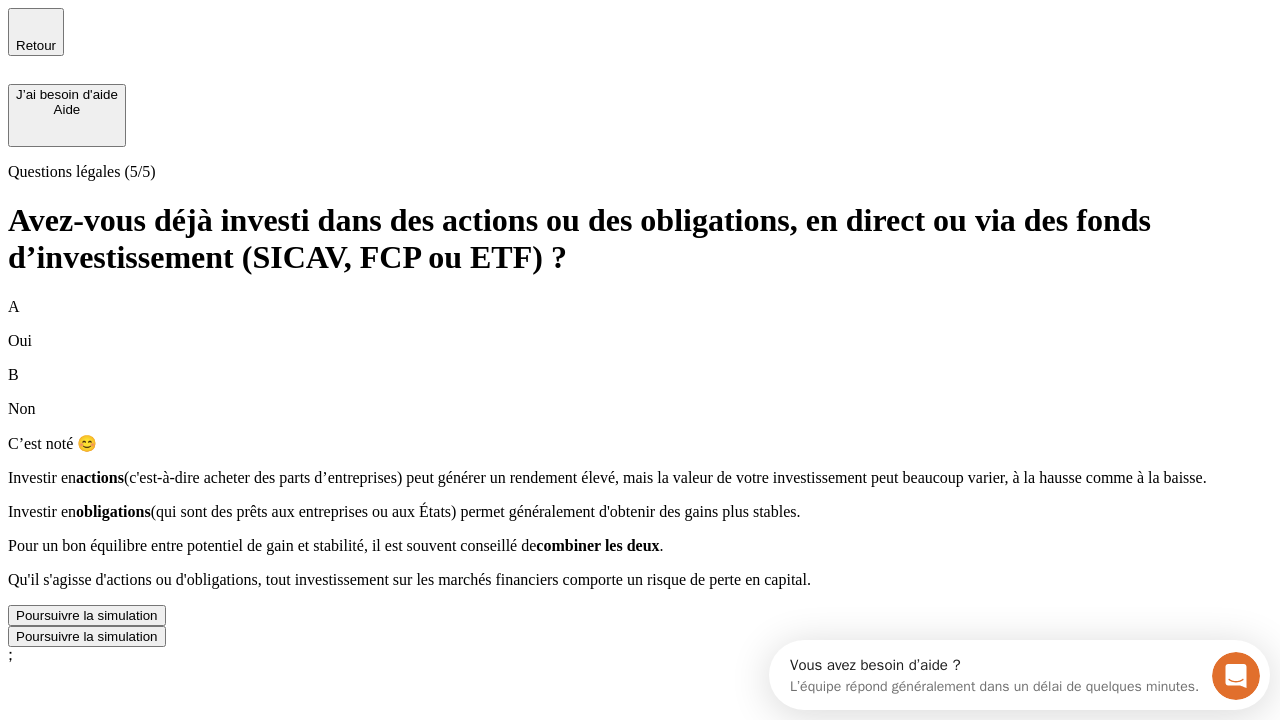 click on "Poursuivre la simulation" at bounding box center (87, 615) 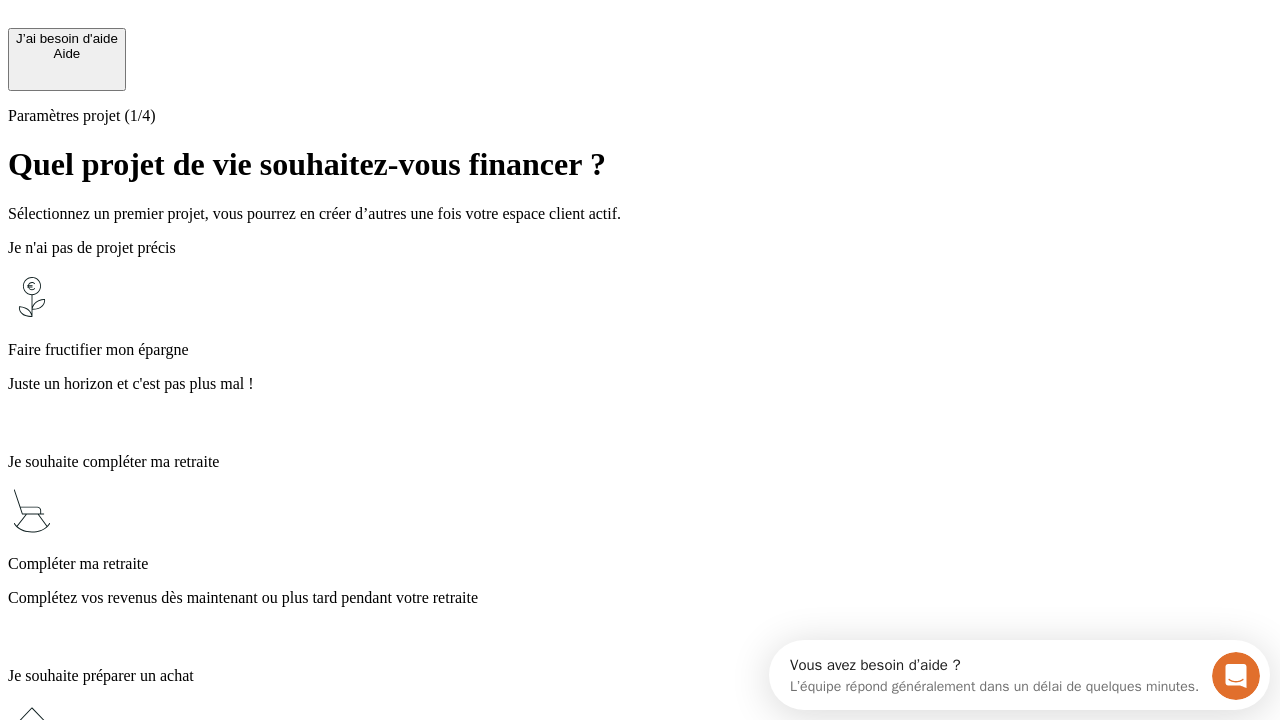 click on "Complétez vos revenus dès maintenant ou plus tard pendant votre retraite" at bounding box center [640, 598] 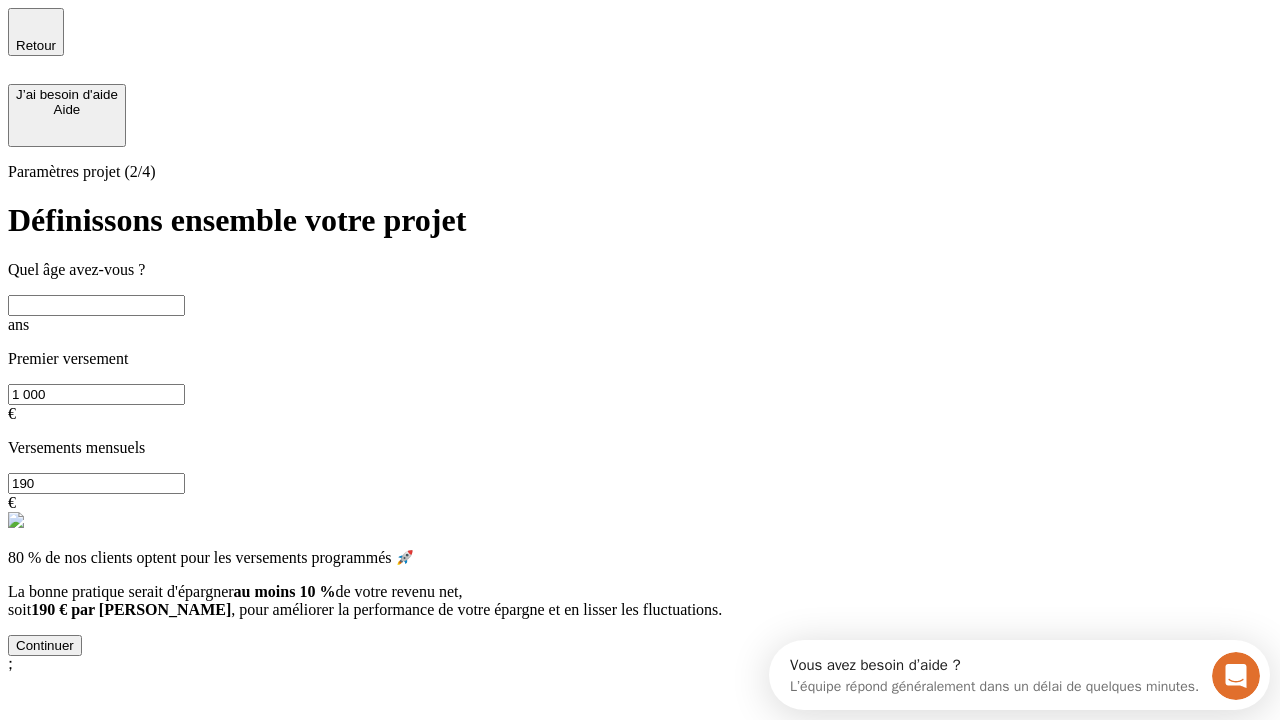 click at bounding box center [96, 305] 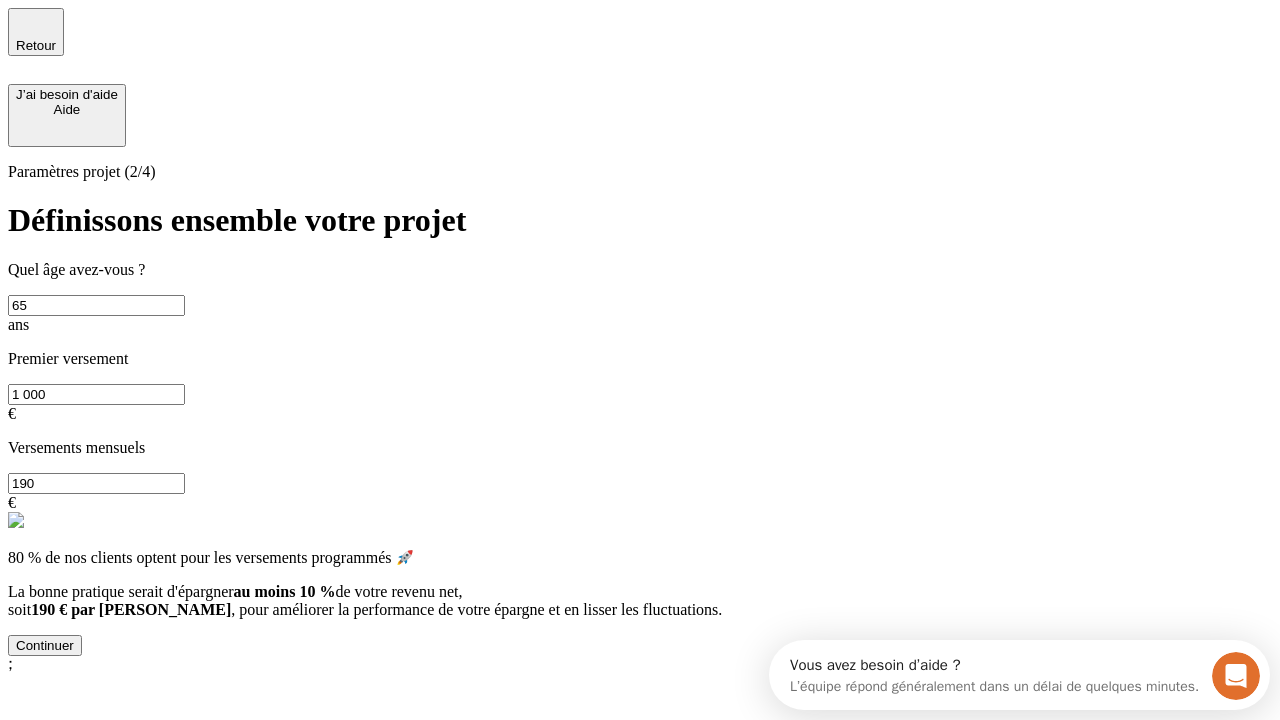 type on "65" 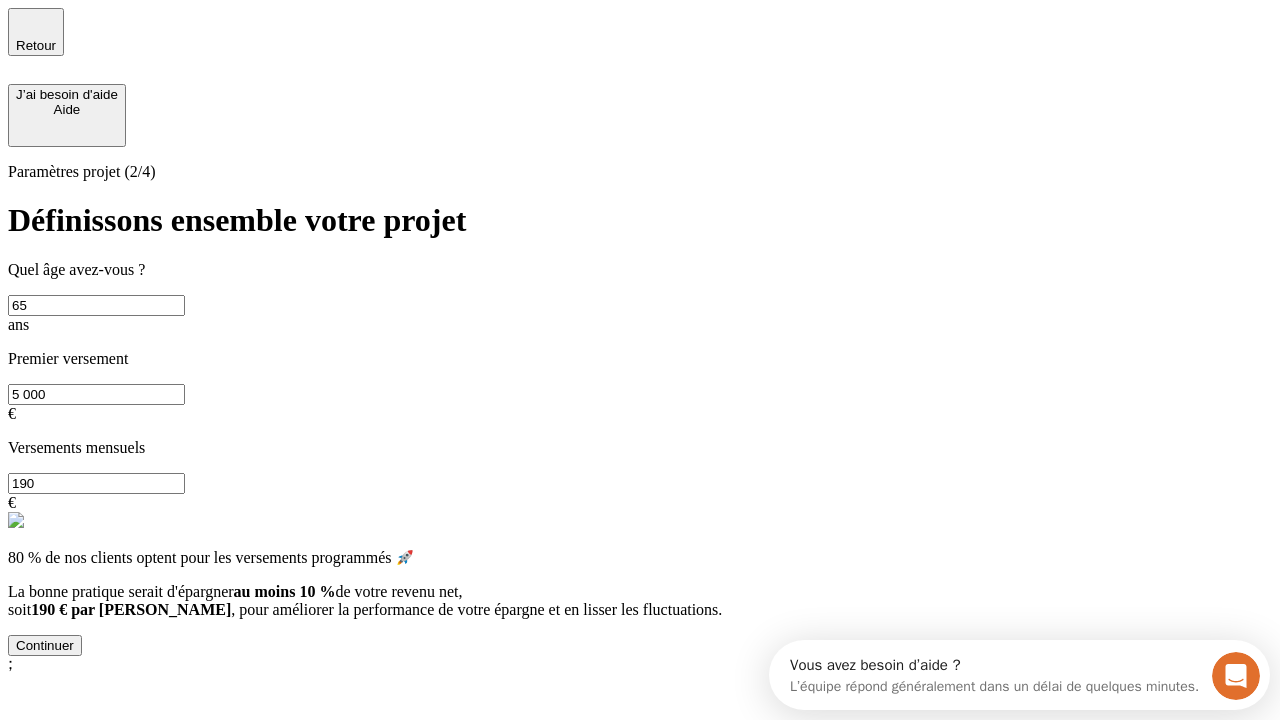 type on "5 000" 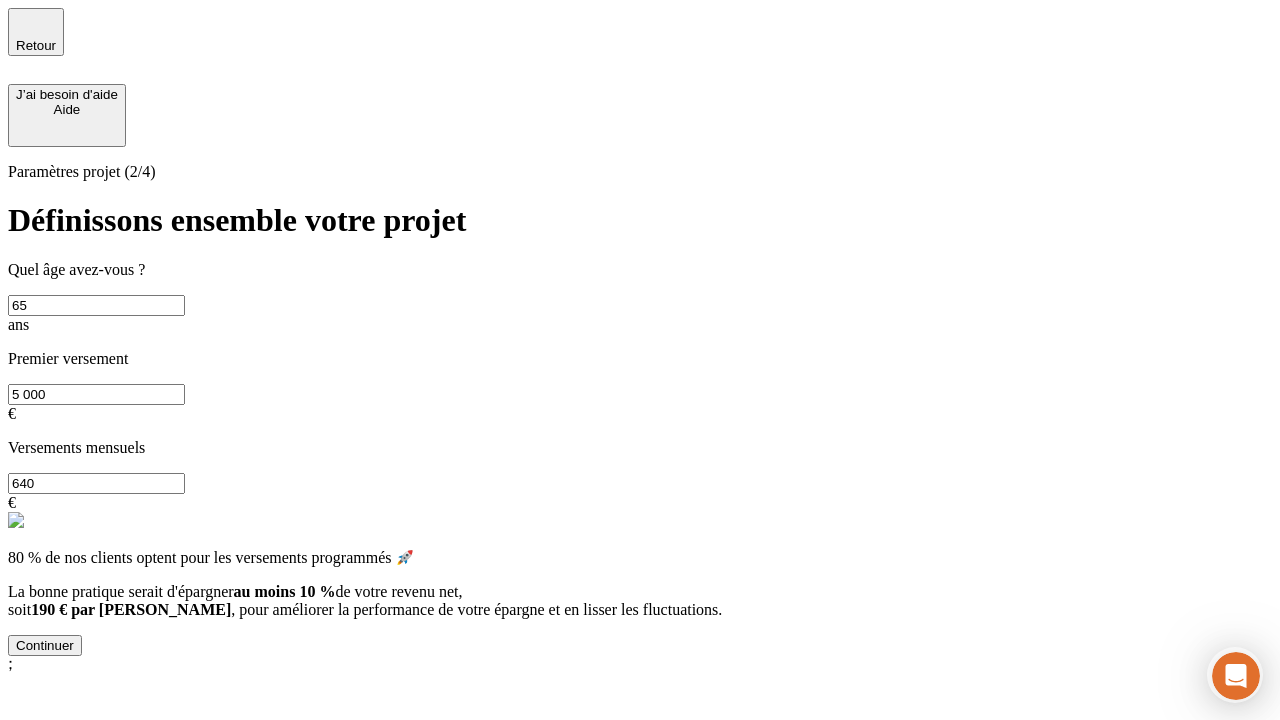 type on "640" 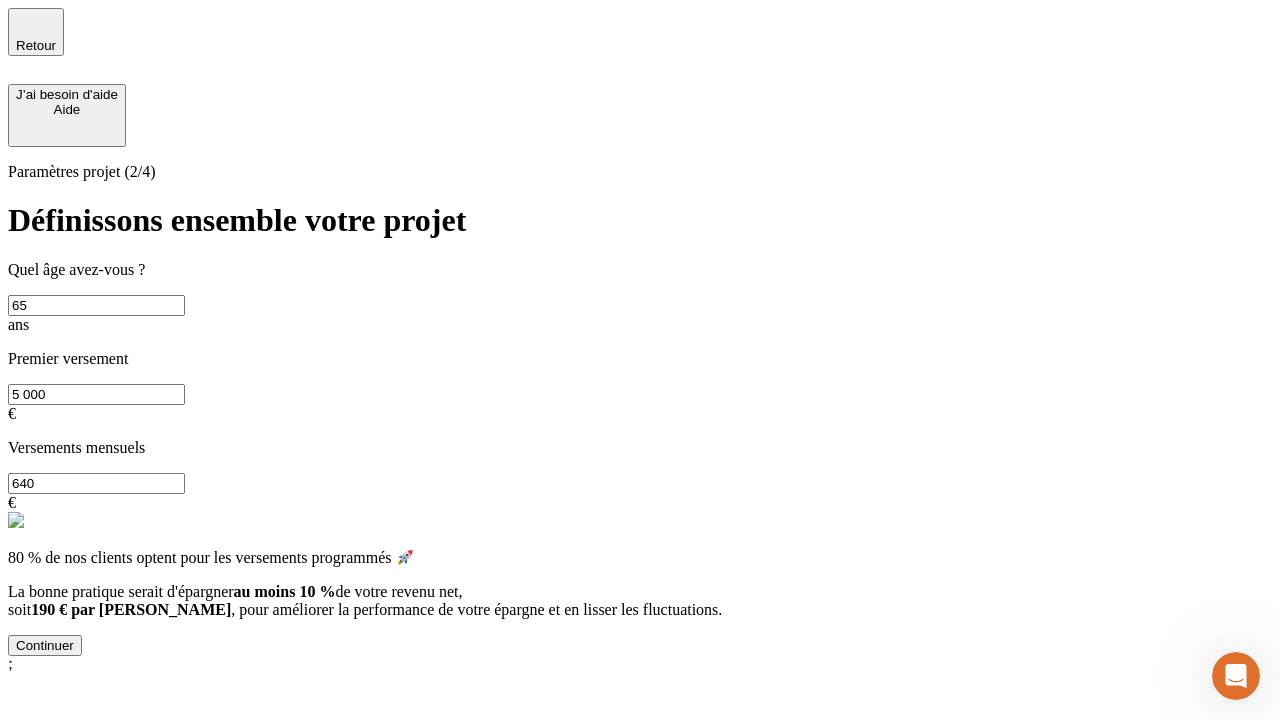 scroll, scrollTop: 0, scrollLeft: 0, axis: both 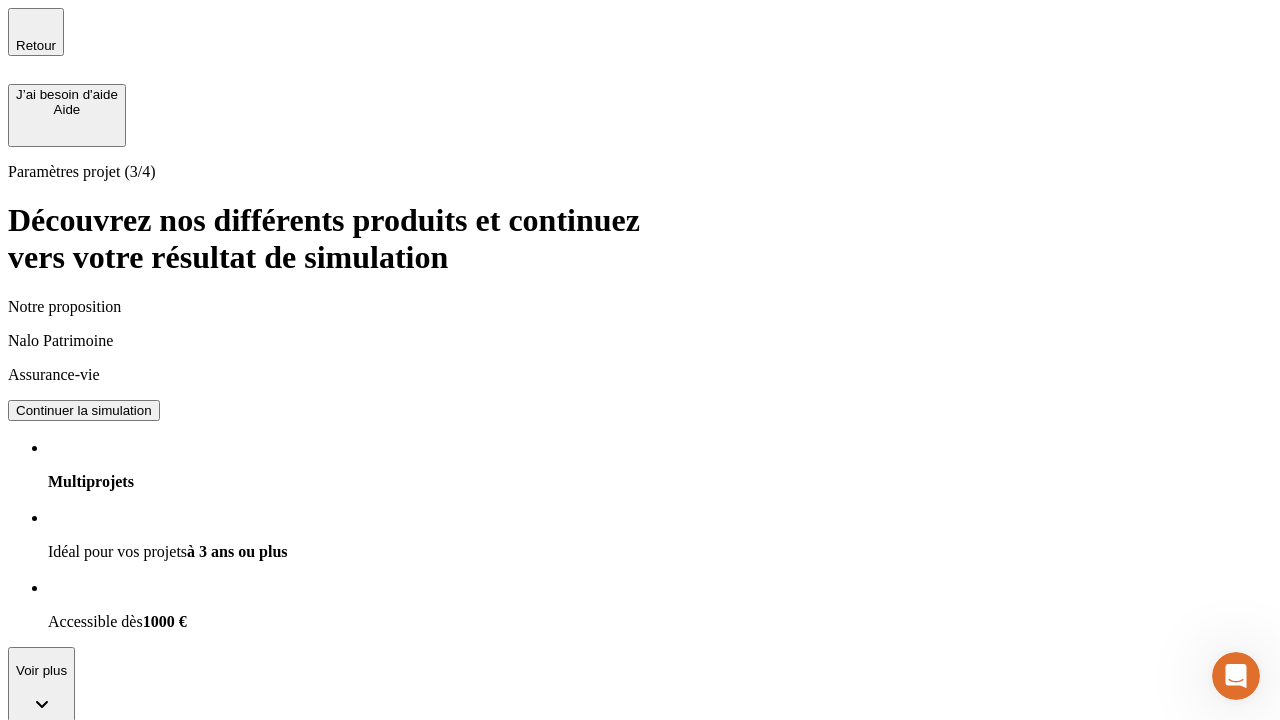 click on "Continuer la simulation" at bounding box center (84, 410) 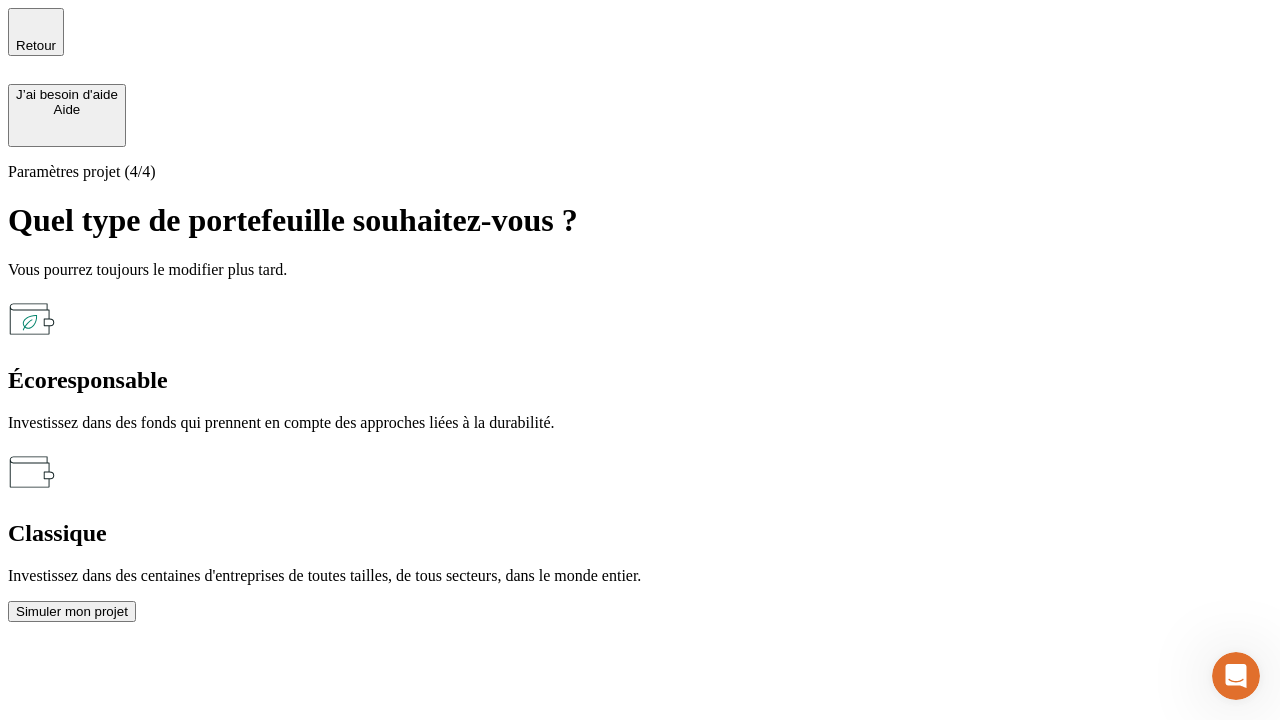 click on "Écoresponsable" at bounding box center [640, 380] 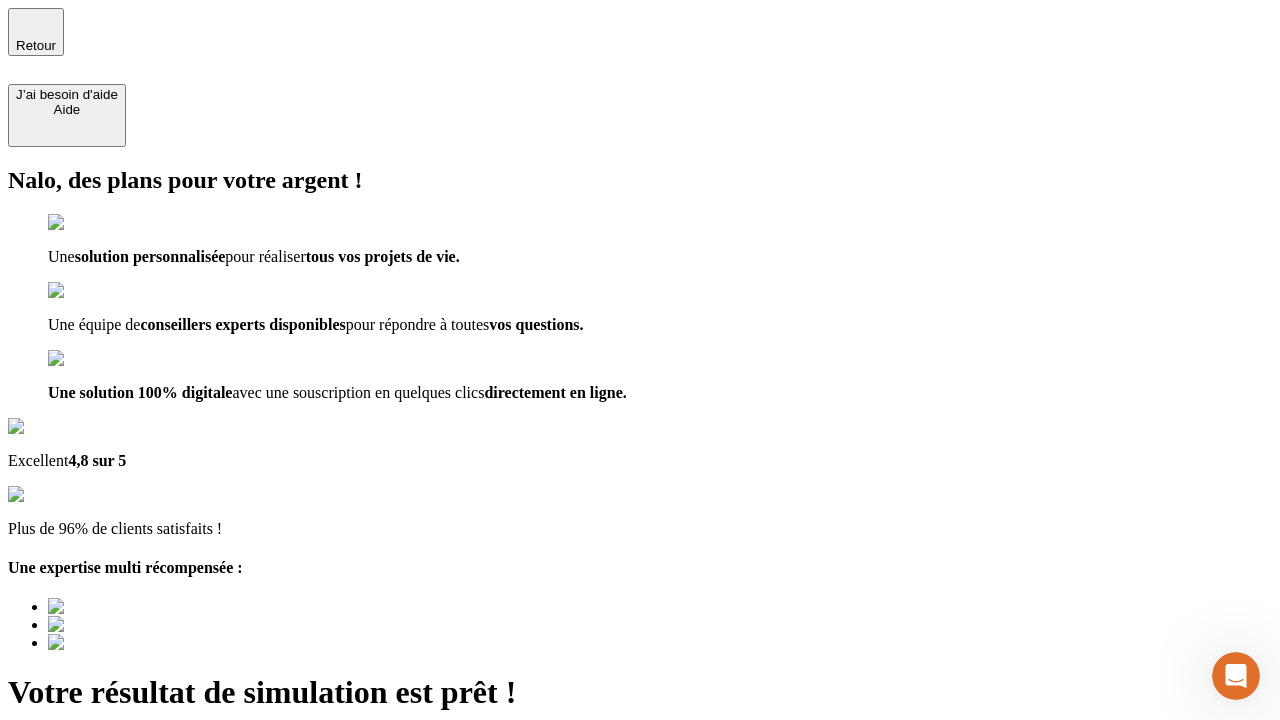 click on "Découvrir ma simulation" at bounding box center (87, 797) 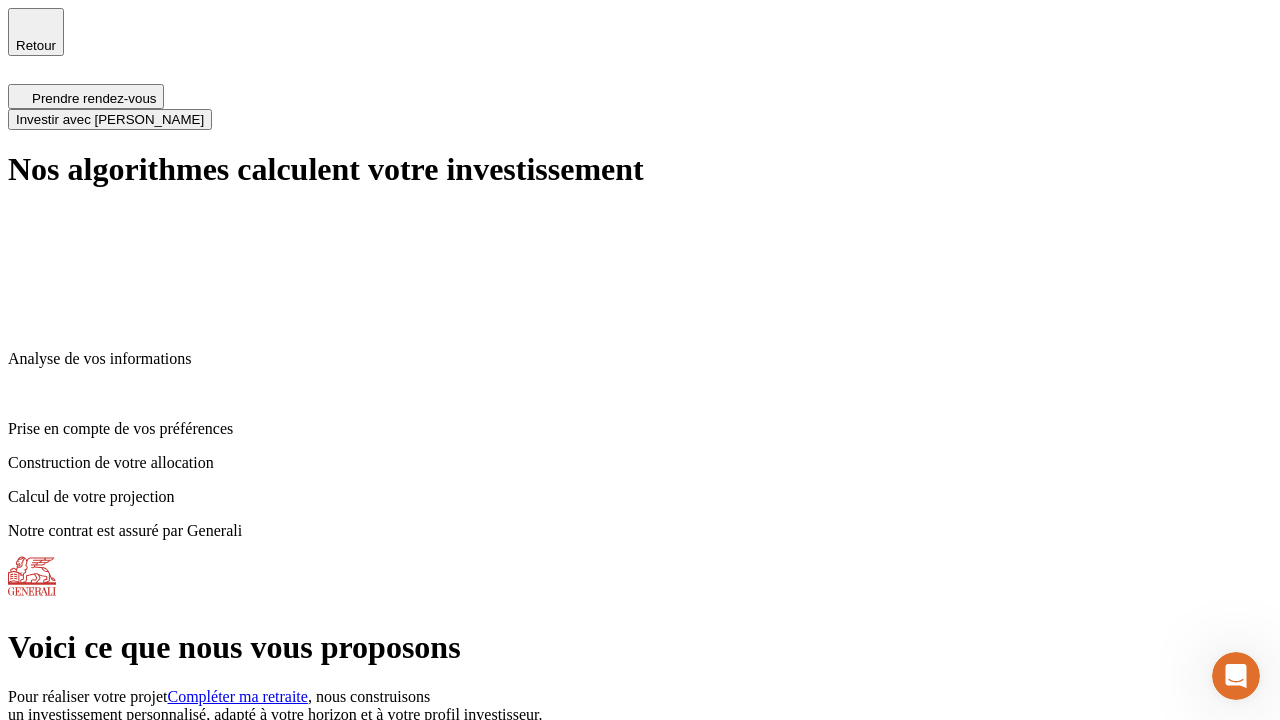 scroll, scrollTop: 8, scrollLeft: 0, axis: vertical 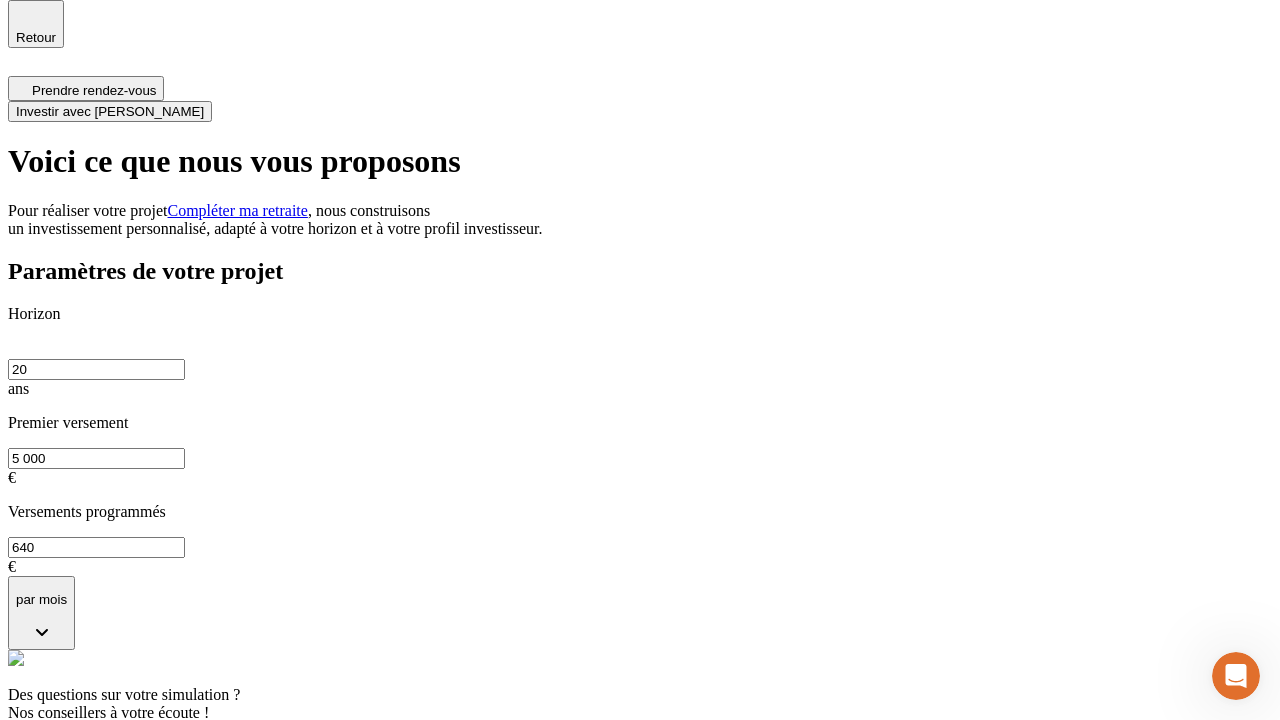 click on "Investir avec [PERSON_NAME]" at bounding box center [110, 111] 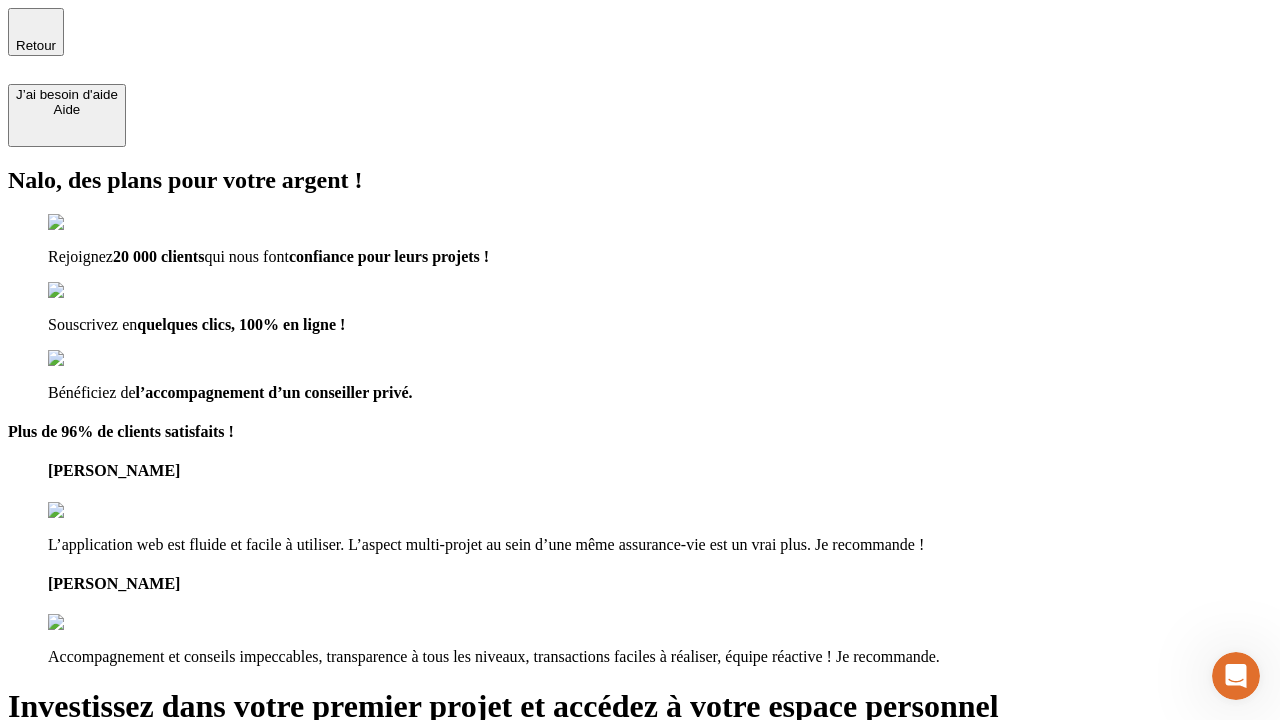 type on "[EMAIL_ADDRESS][DOMAIN_NAME]" 